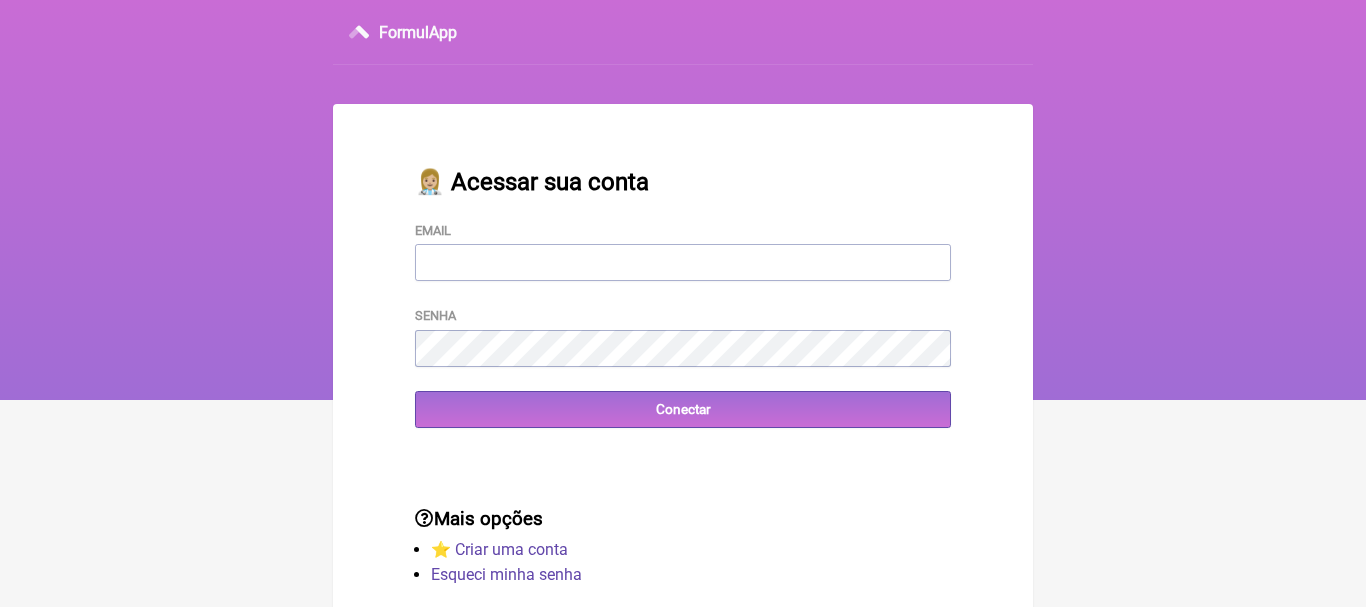 scroll, scrollTop: 0, scrollLeft: 0, axis: both 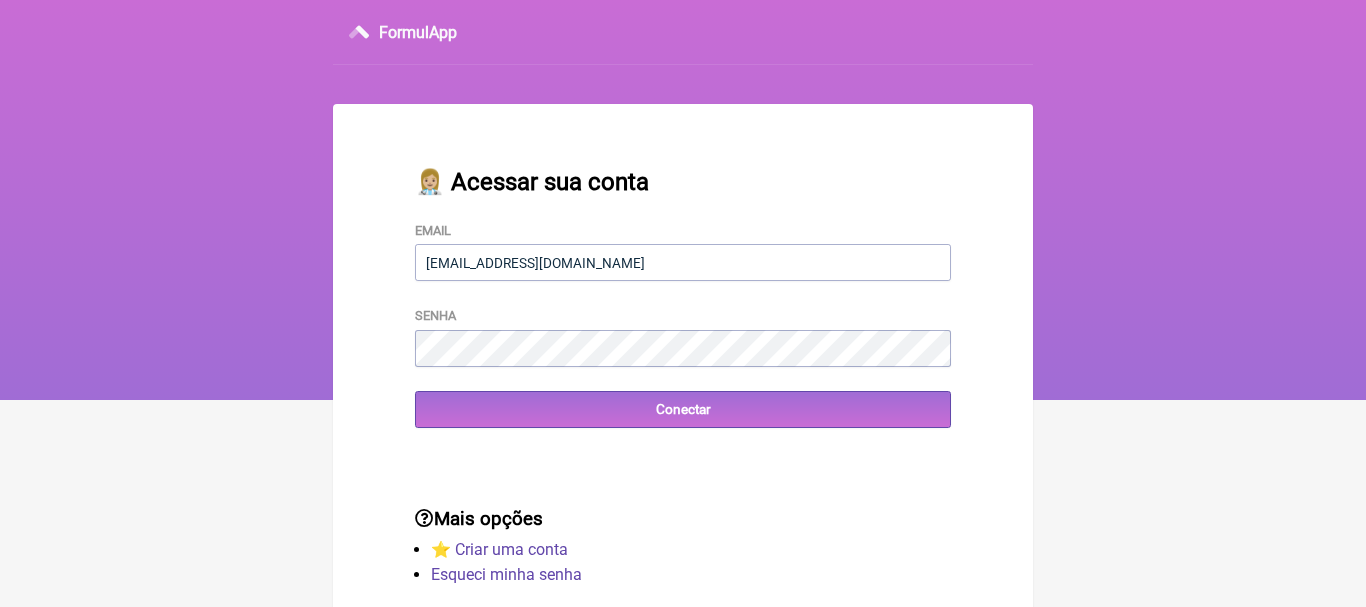 type on "priscilacrm@hotmail.com" 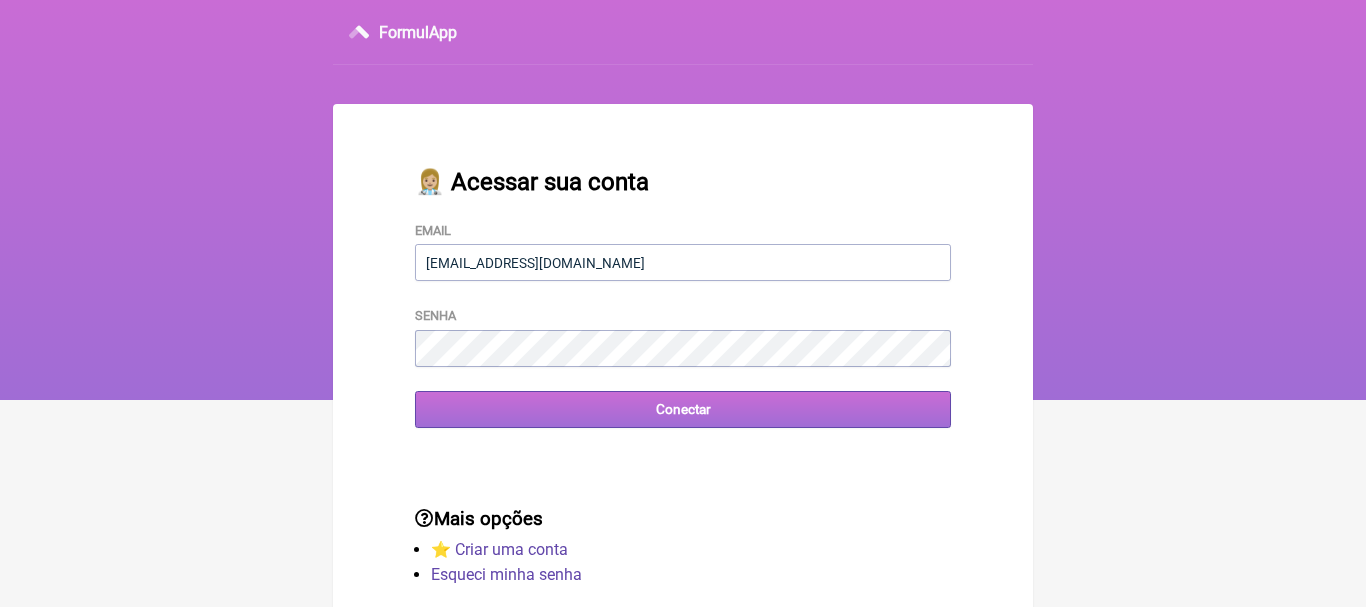 click on "Conectar" at bounding box center (683, 409) 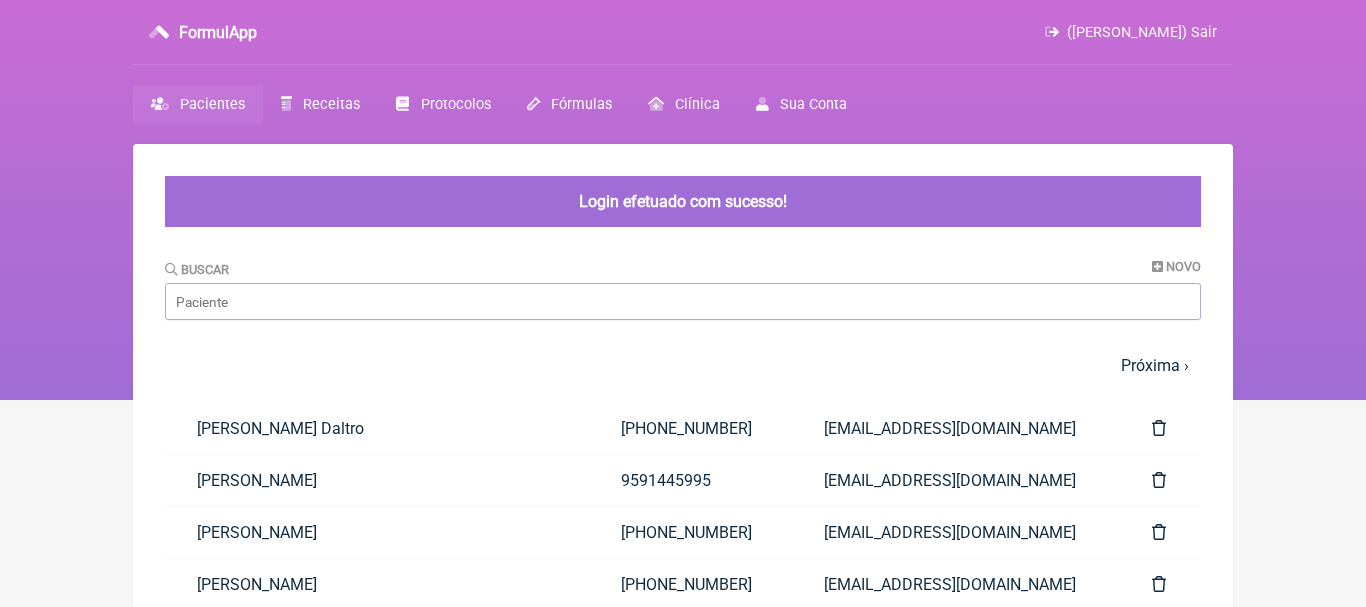 scroll, scrollTop: 0, scrollLeft: 0, axis: both 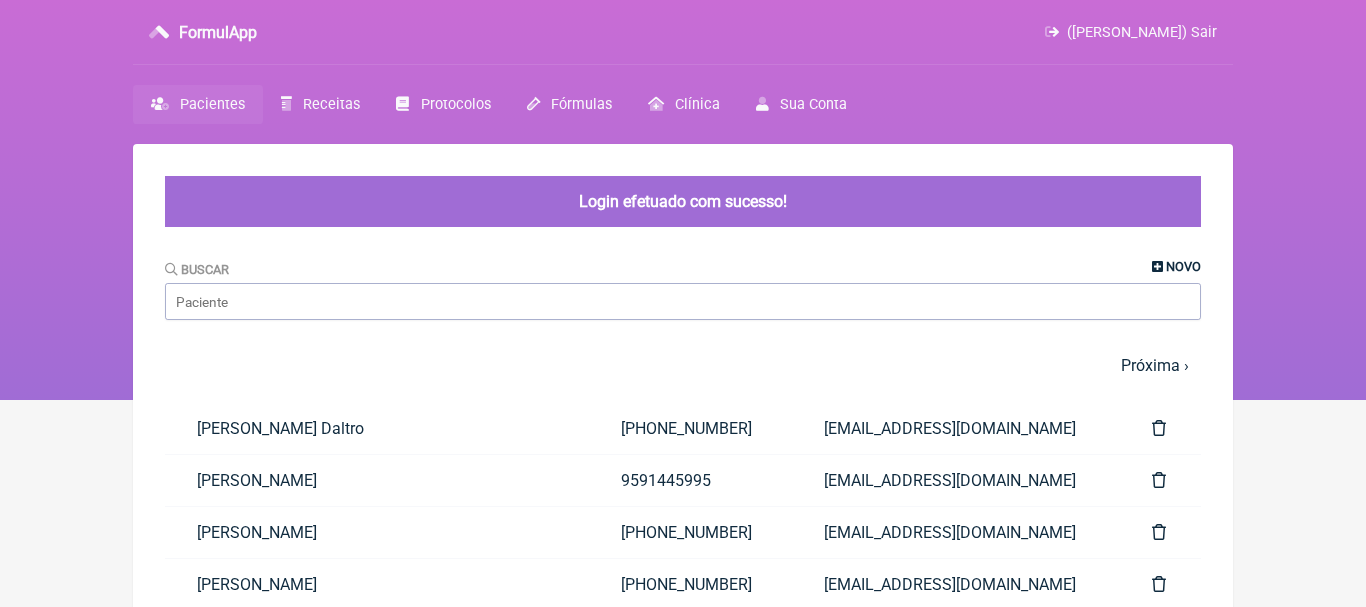 click on "Novo" at bounding box center (1183, 266) 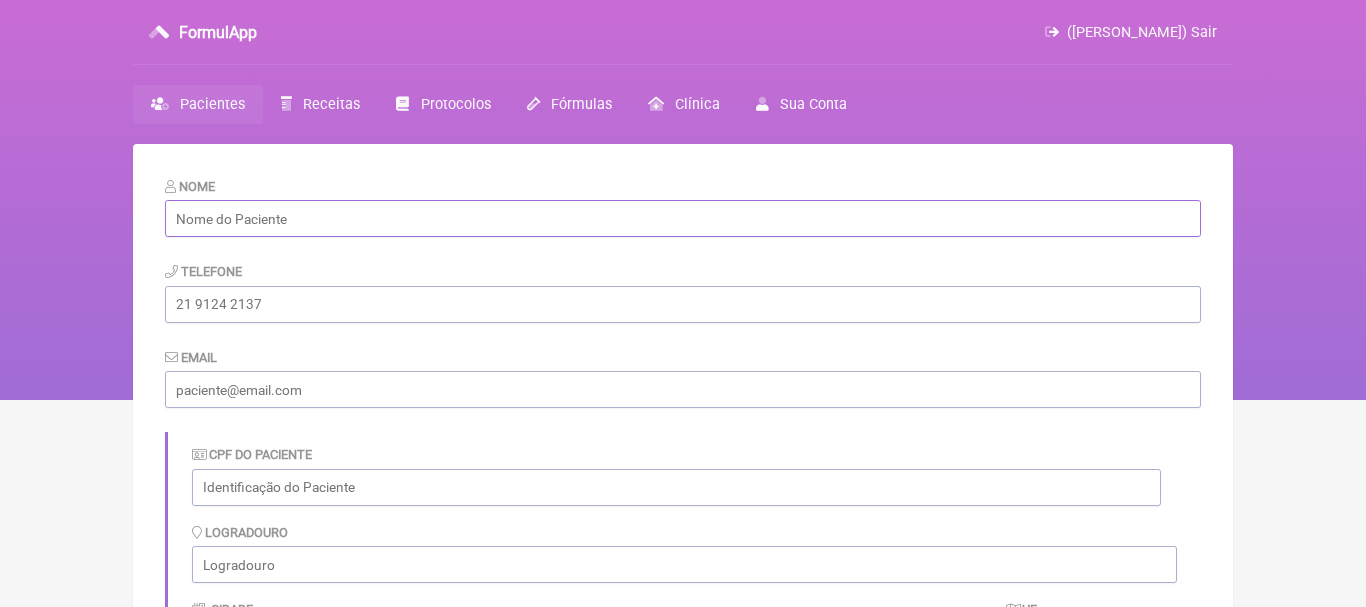 click at bounding box center (683, 218) 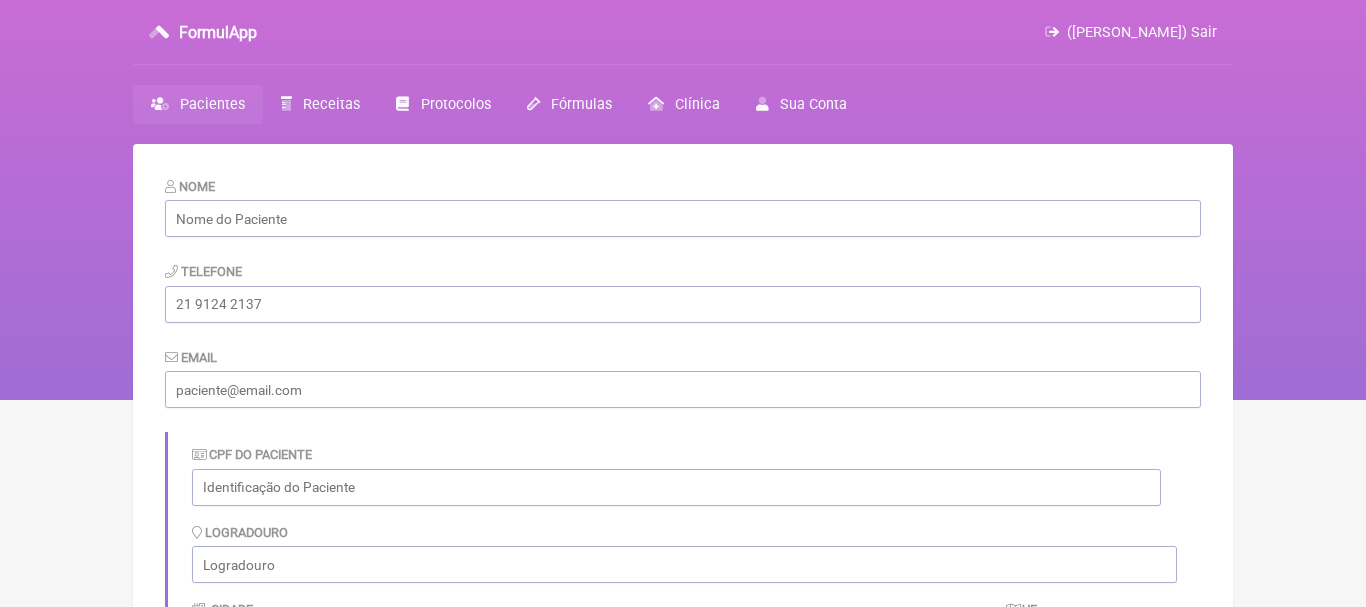 click at bounding box center (683, 218) 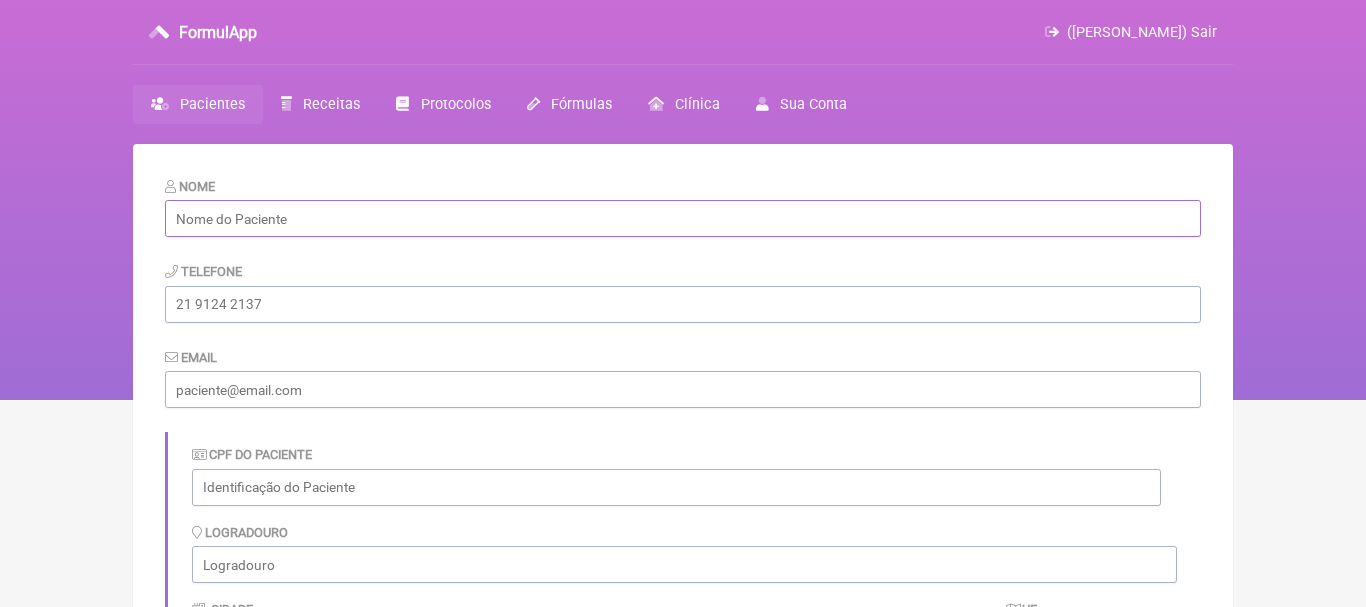 click at bounding box center (683, 218) 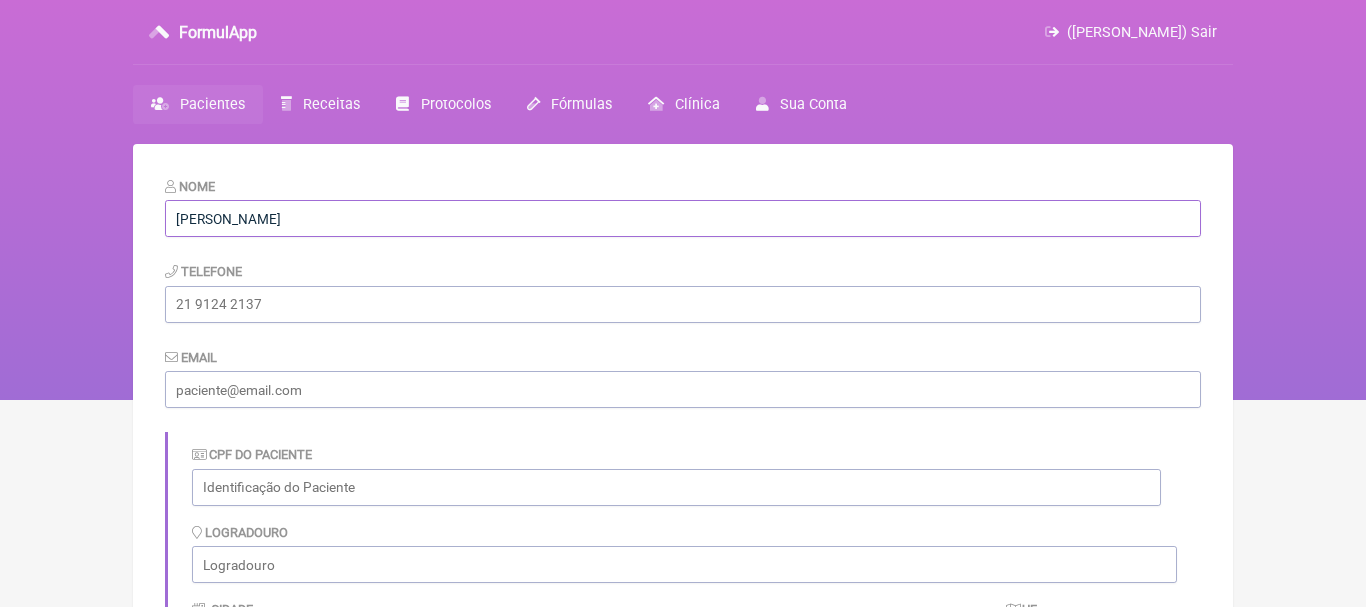type on "[PERSON_NAME]" 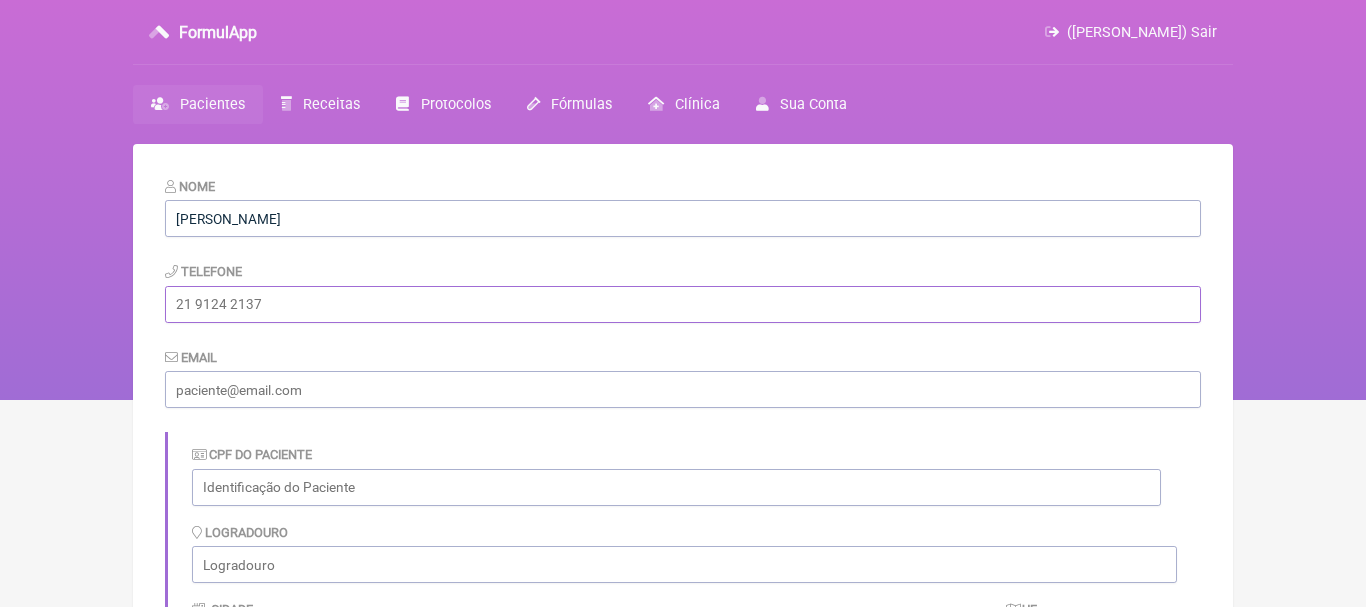 click at bounding box center [683, 304] 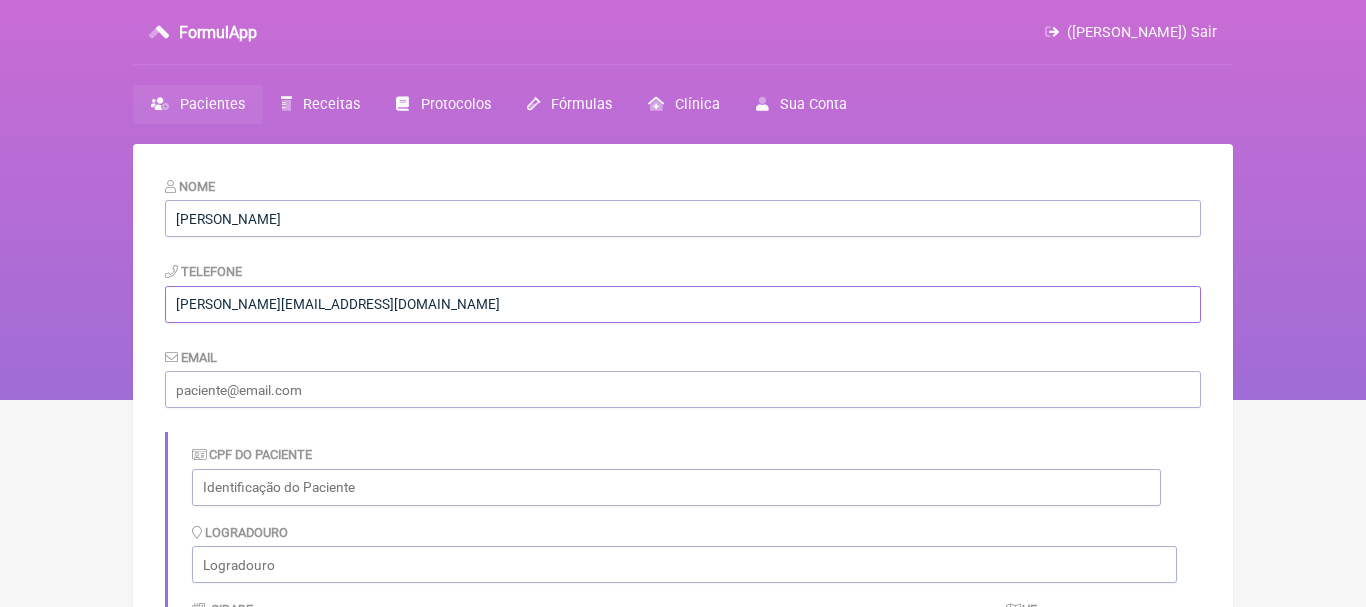 type on "[PERSON_NAME][EMAIL_ADDRESS][DOMAIN_NAME]" 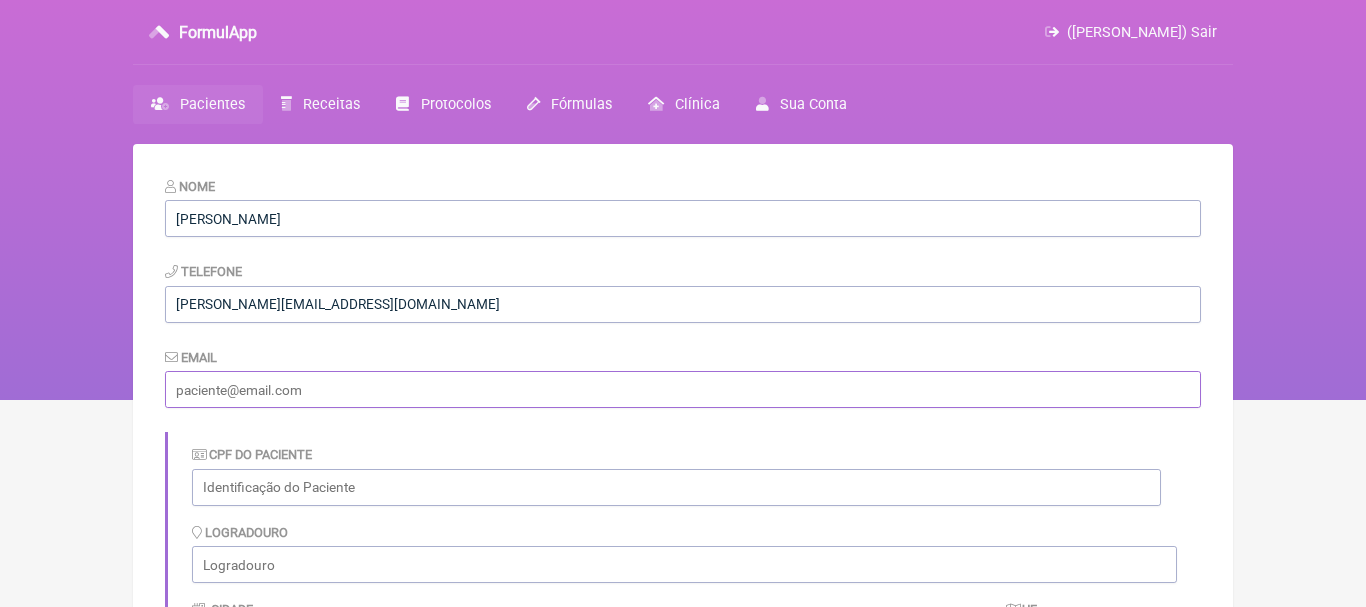 click at bounding box center (683, 389) 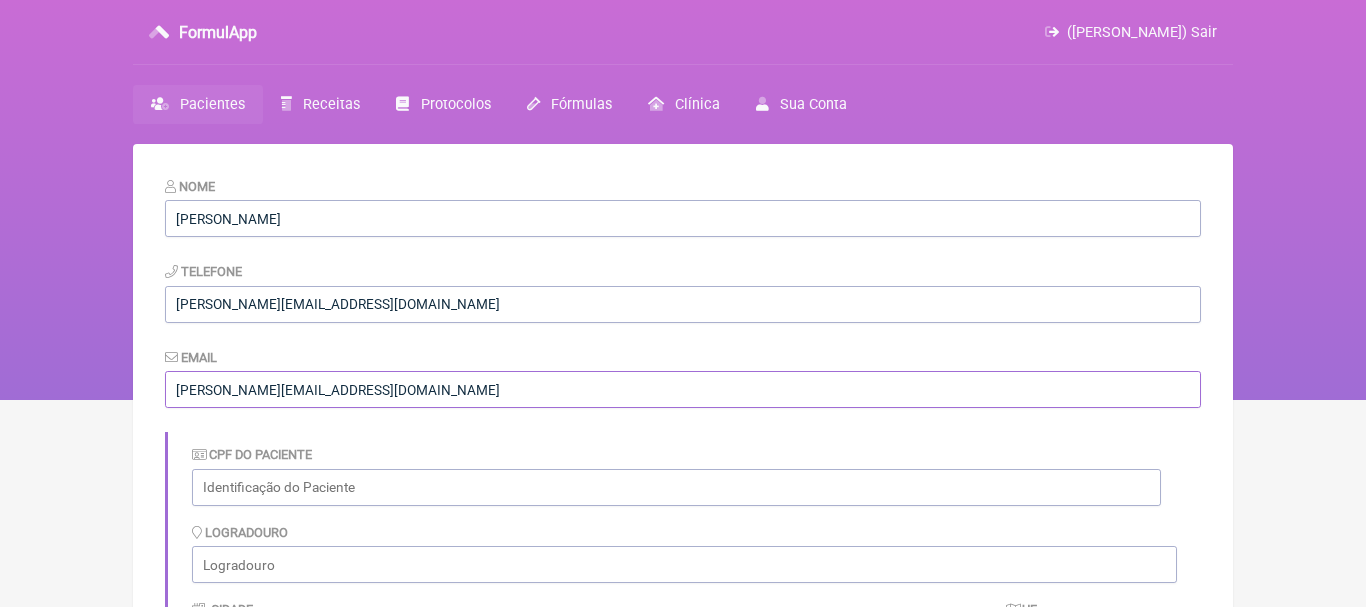 type on "[PERSON_NAME][EMAIL_ADDRESS][DOMAIN_NAME]" 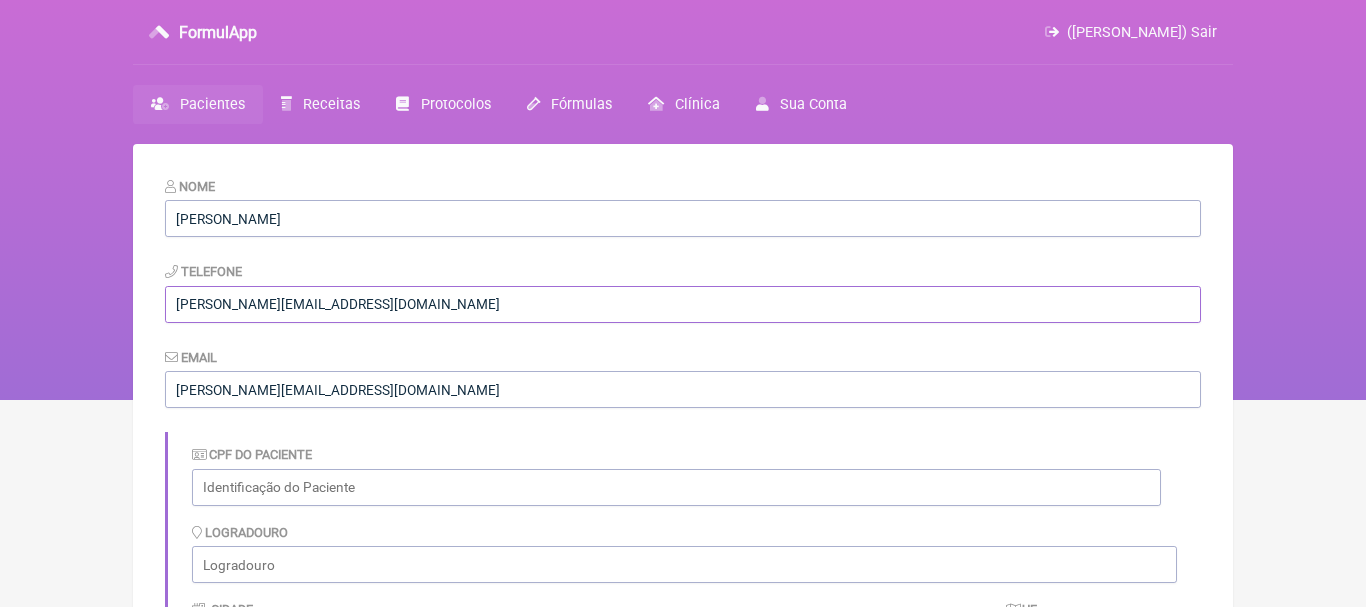 click on "[PERSON_NAME][EMAIL_ADDRESS][DOMAIN_NAME]" at bounding box center [683, 304] 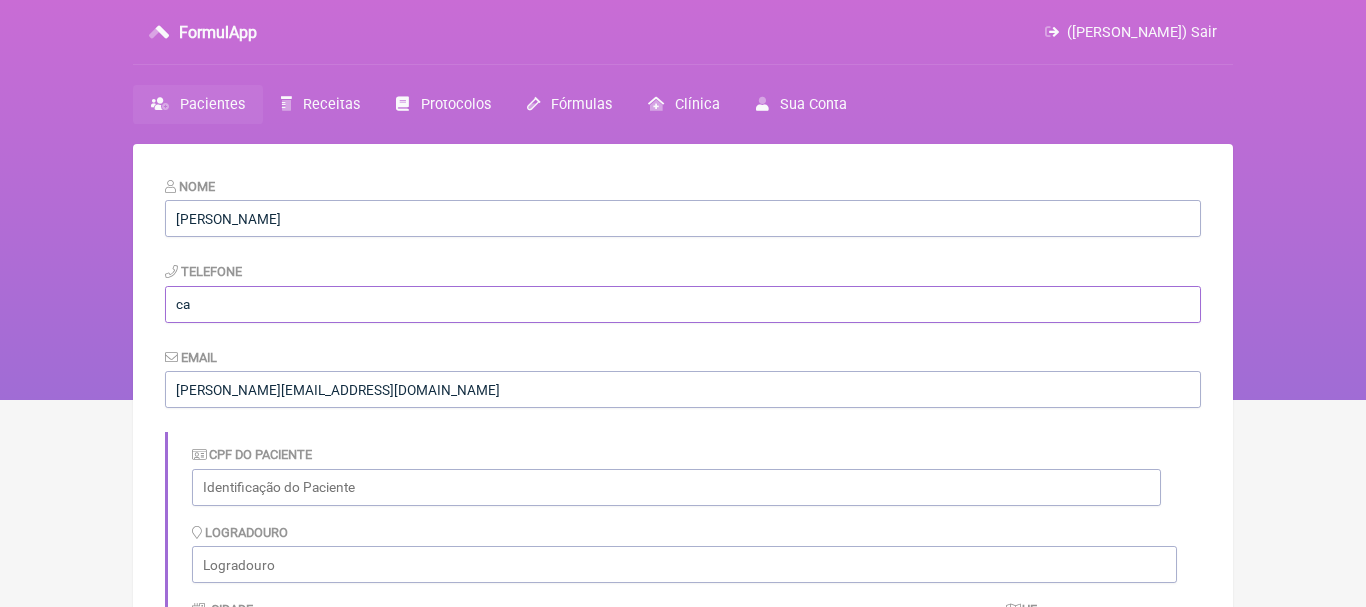 type on "c" 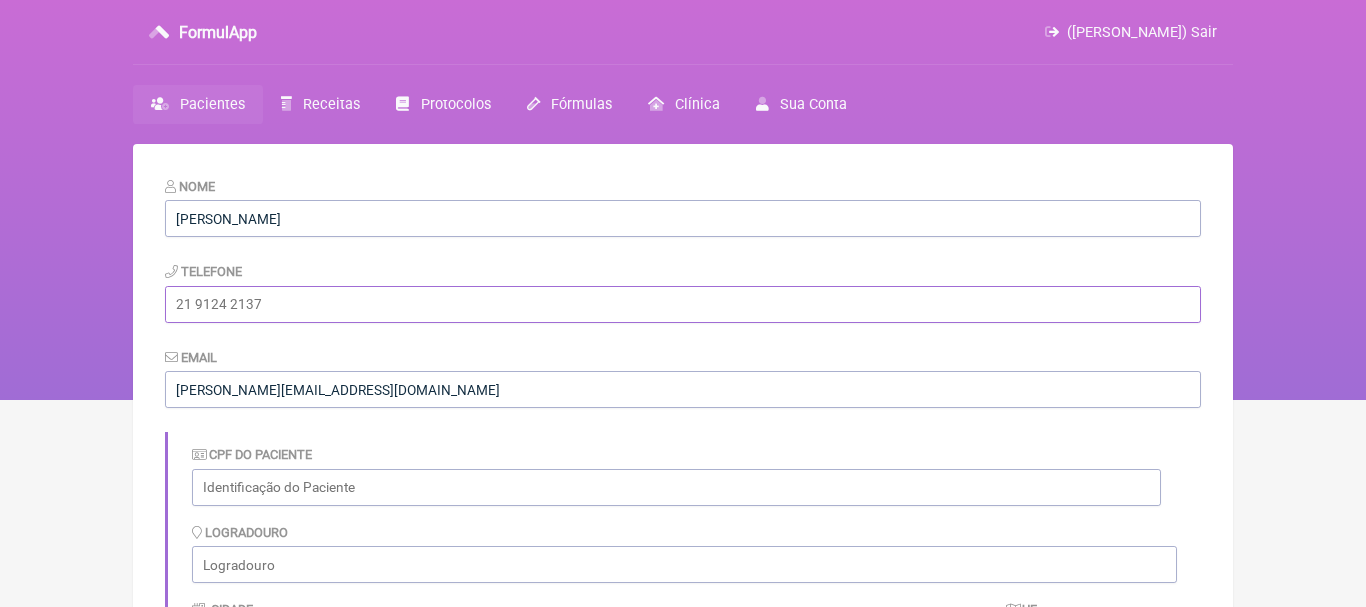paste on "[PHONE_NUMBER]" 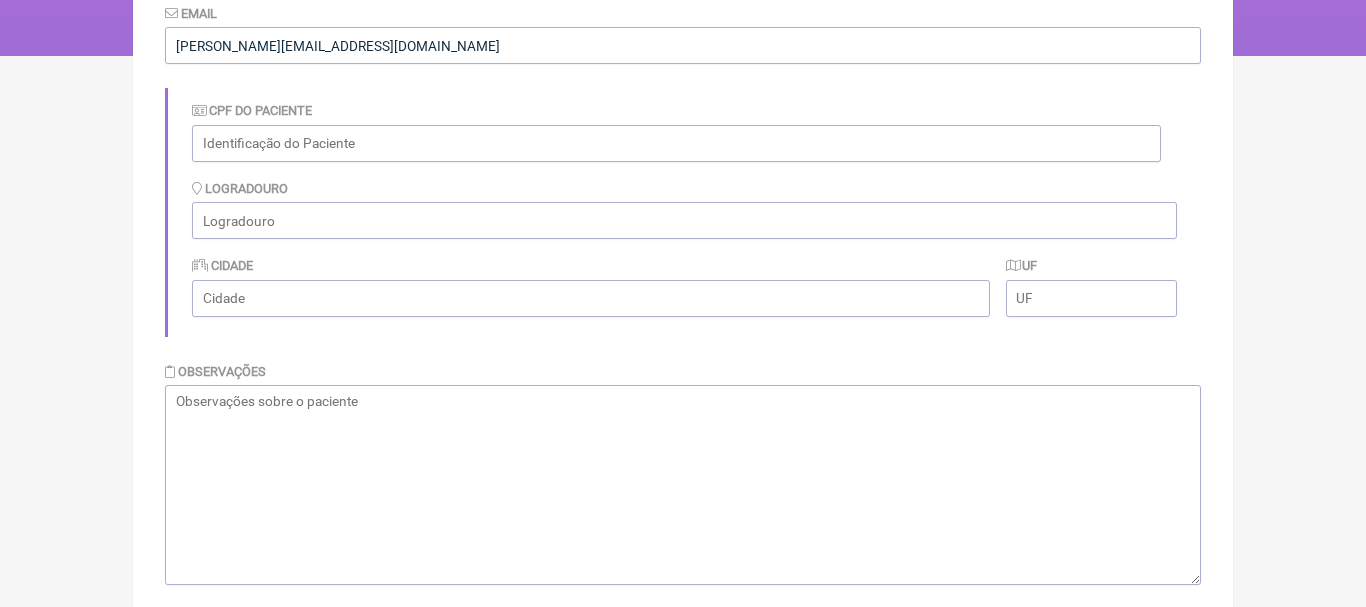 scroll, scrollTop: 394, scrollLeft: 0, axis: vertical 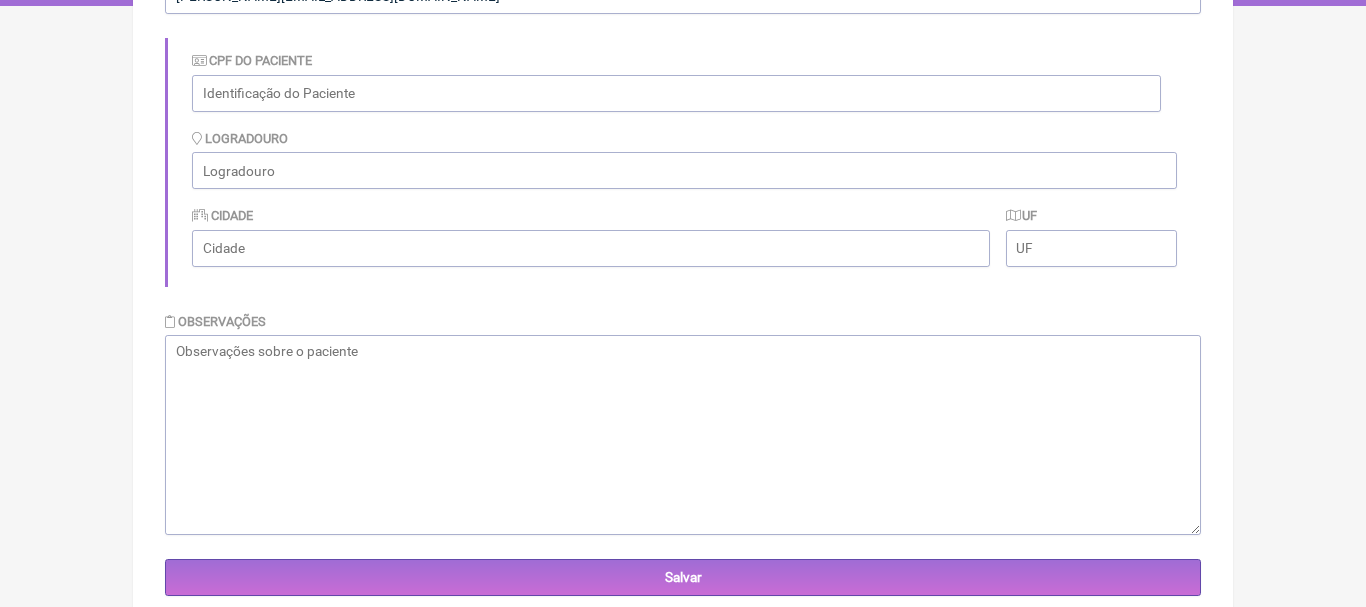 type on "[PHONE_NUMBER]" 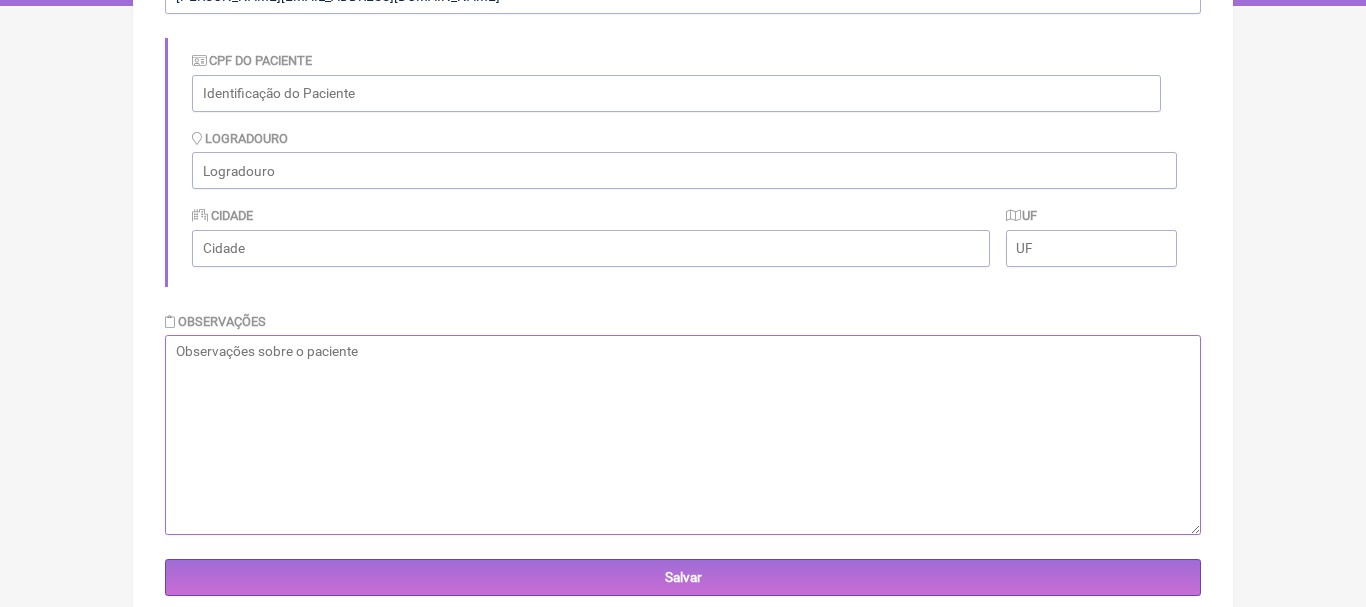 click at bounding box center [683, 435] 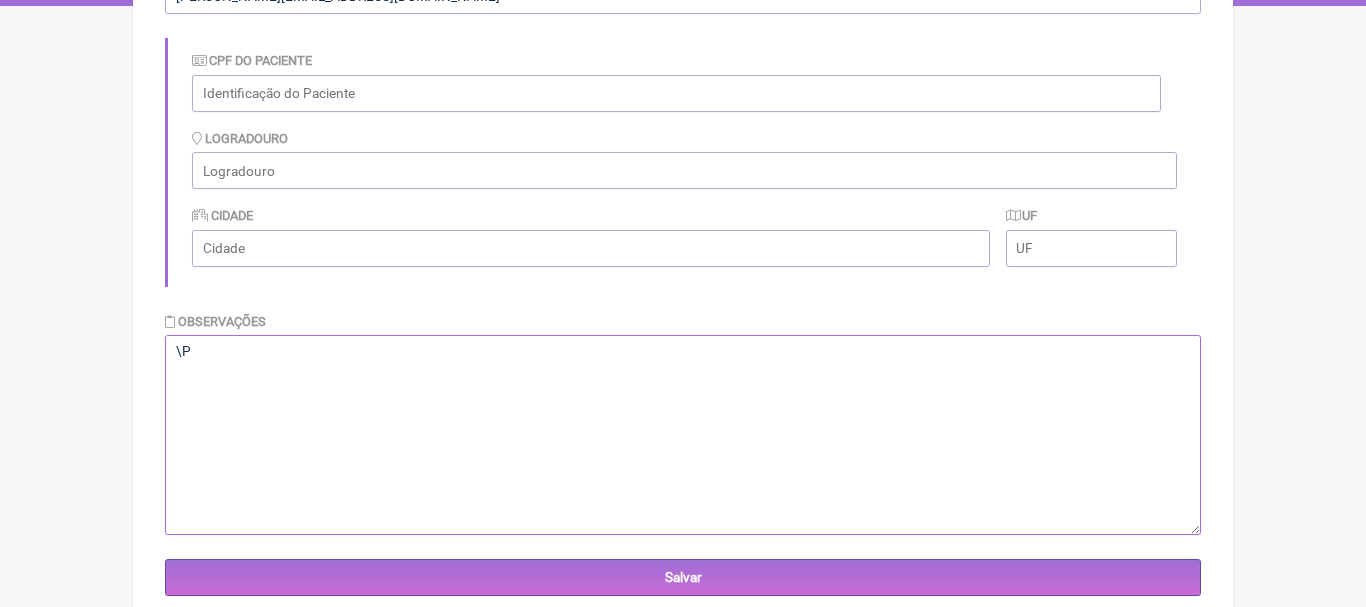type on "\" 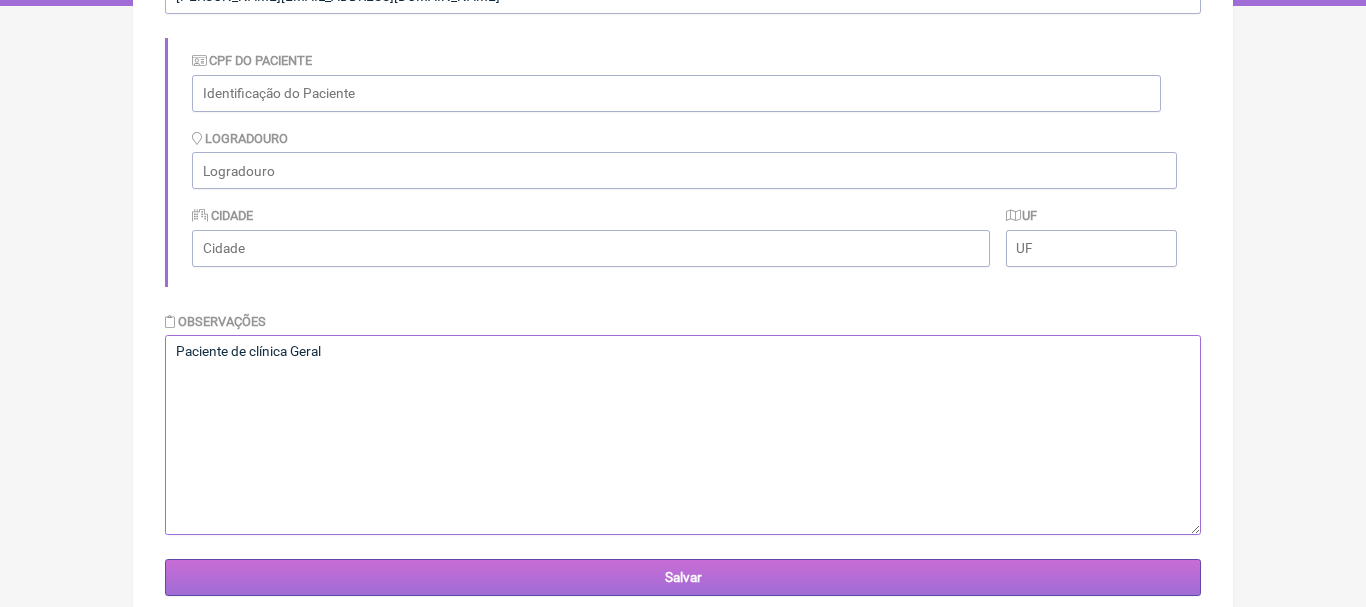 type on "Paciente de clínica Geral" 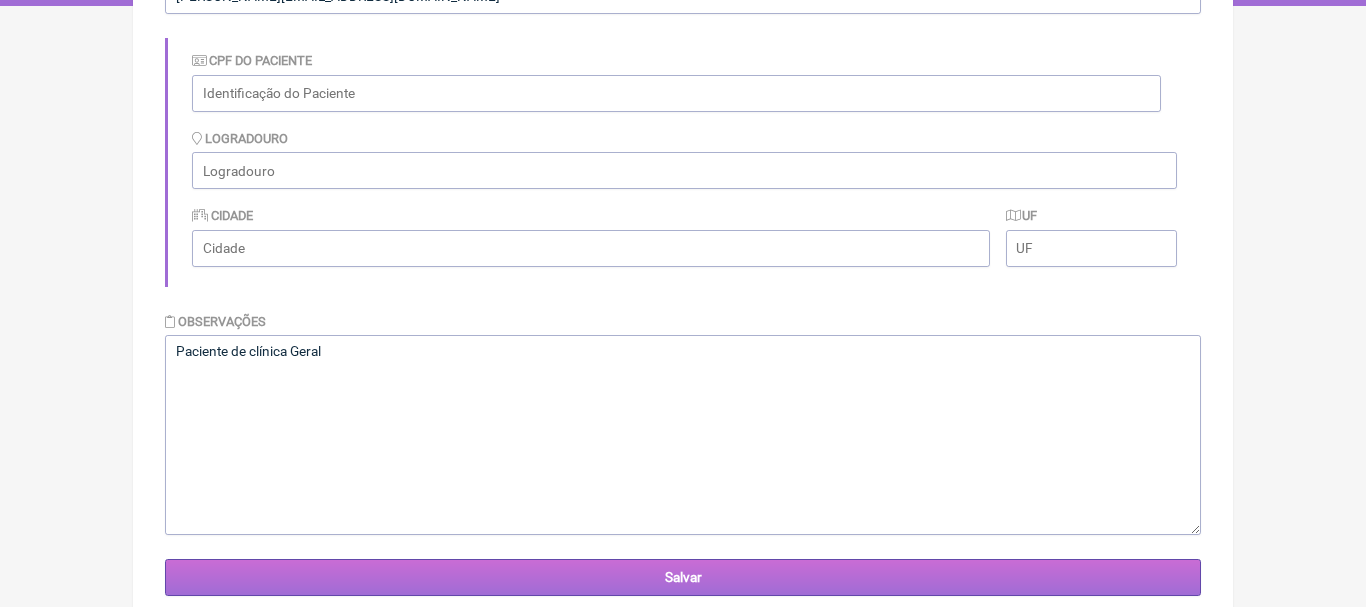 click on "Salvar" at bounding box center [683, 577] 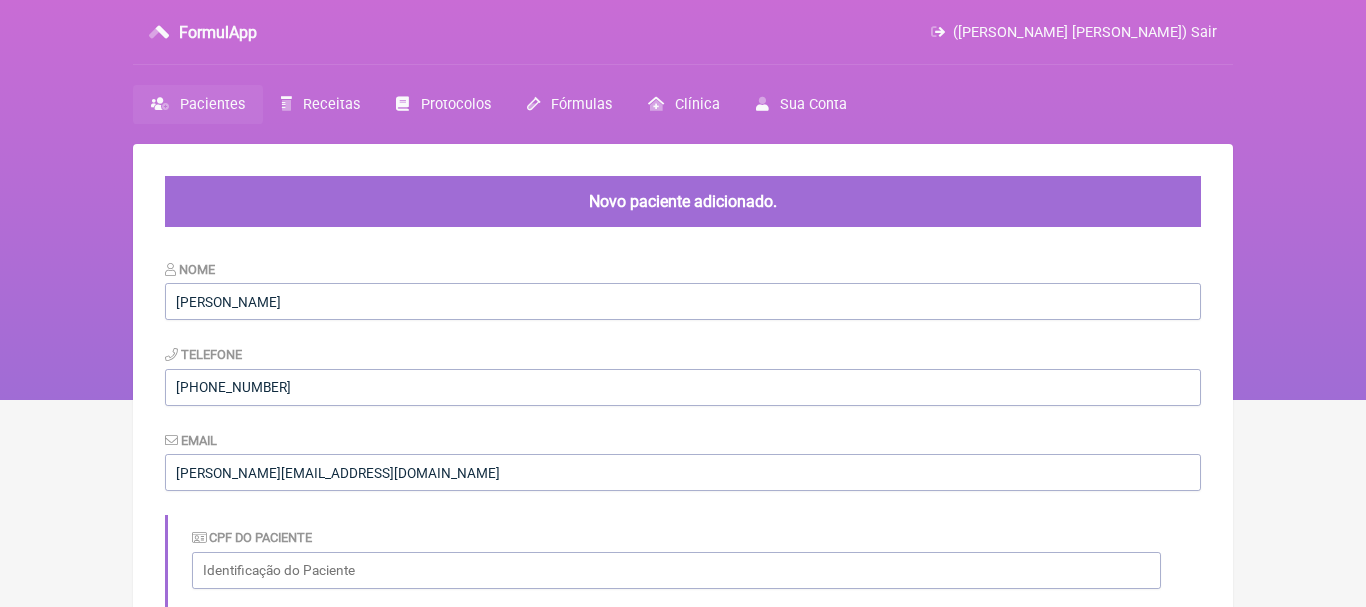 scroll, scrollTop: 0, scrollLeft: 0, axis: both 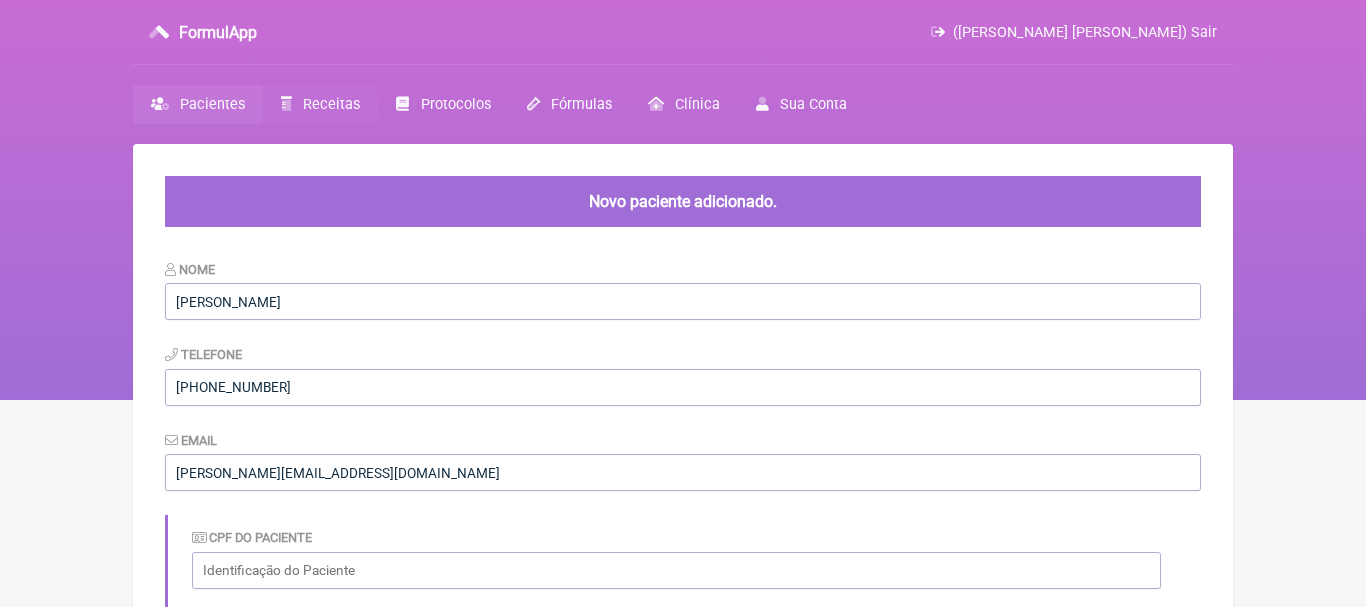 click on "Receitas" at bounding box center (331, 104) 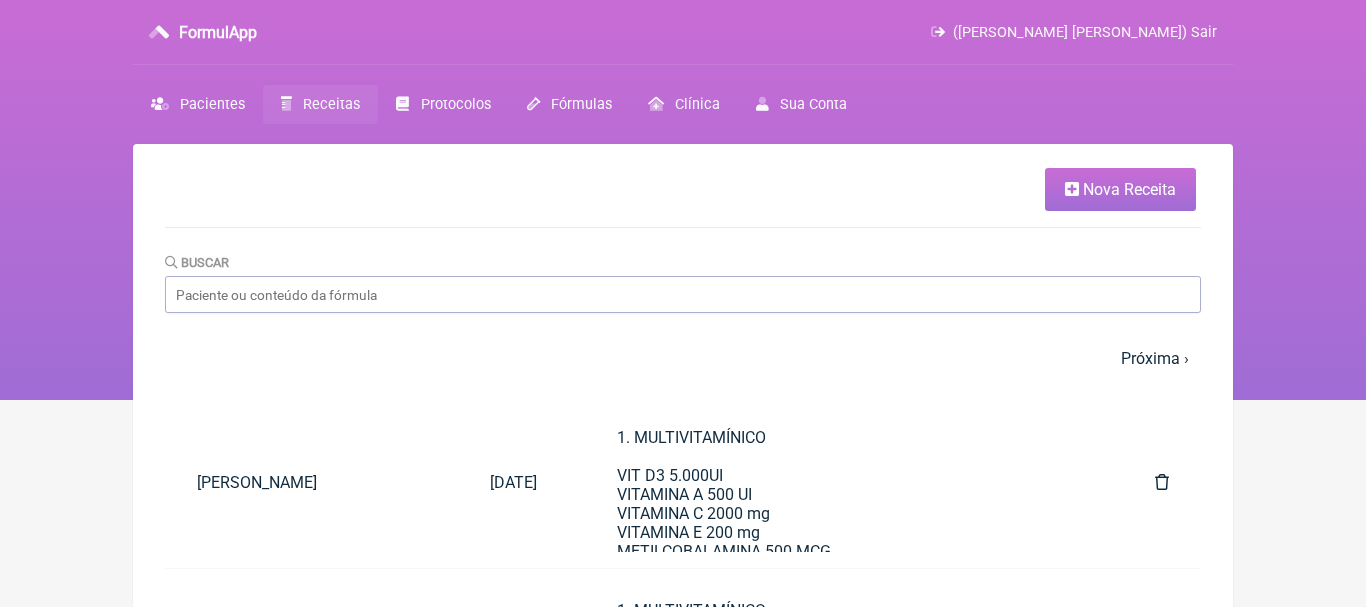 click at bounding box center [1072, 189] 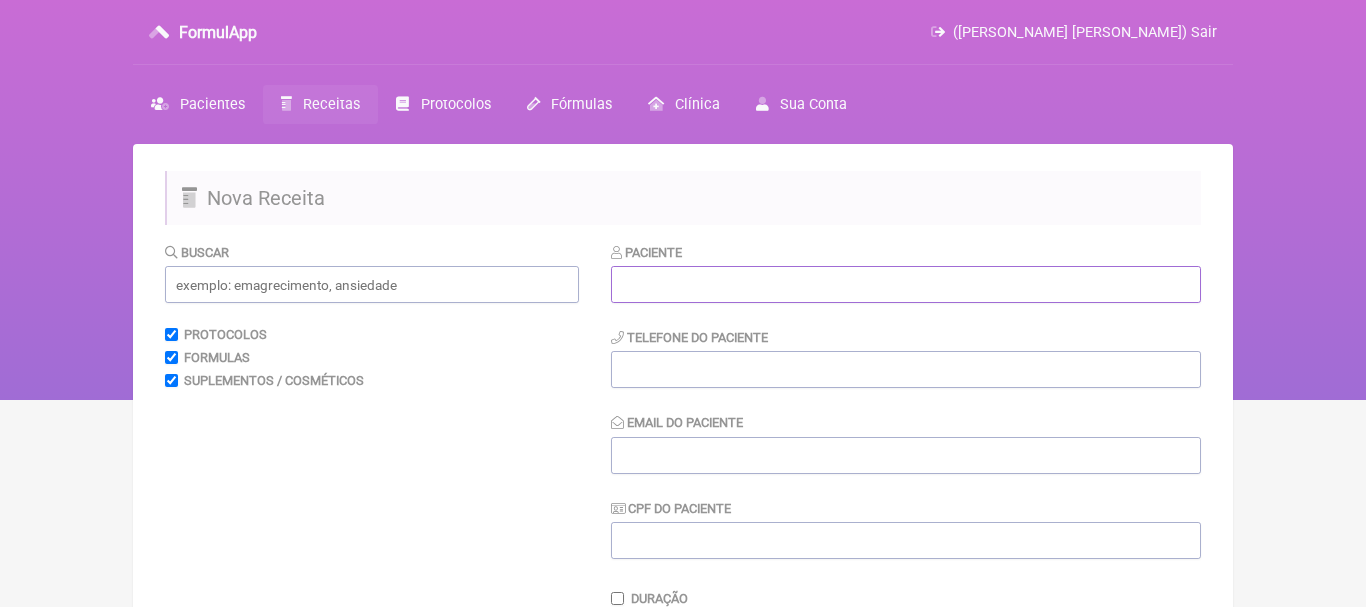 click at bounding box center [906, 284] 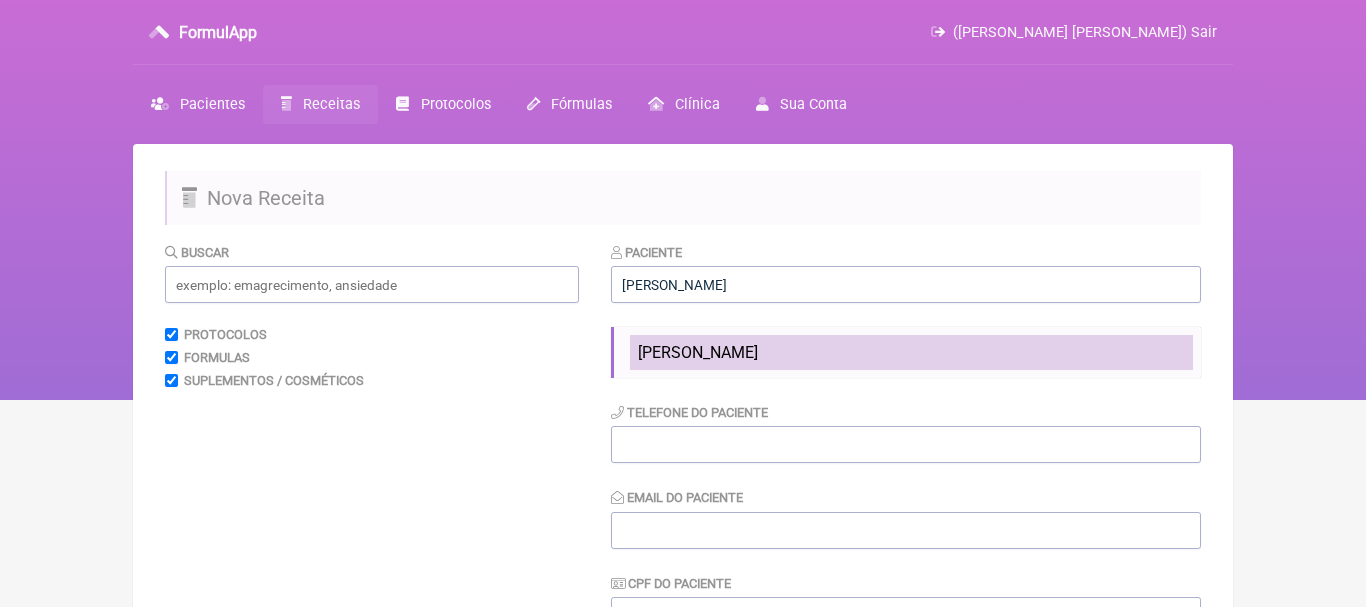 click on "[PERSON_NAME]" at bounding box center [698, 352] 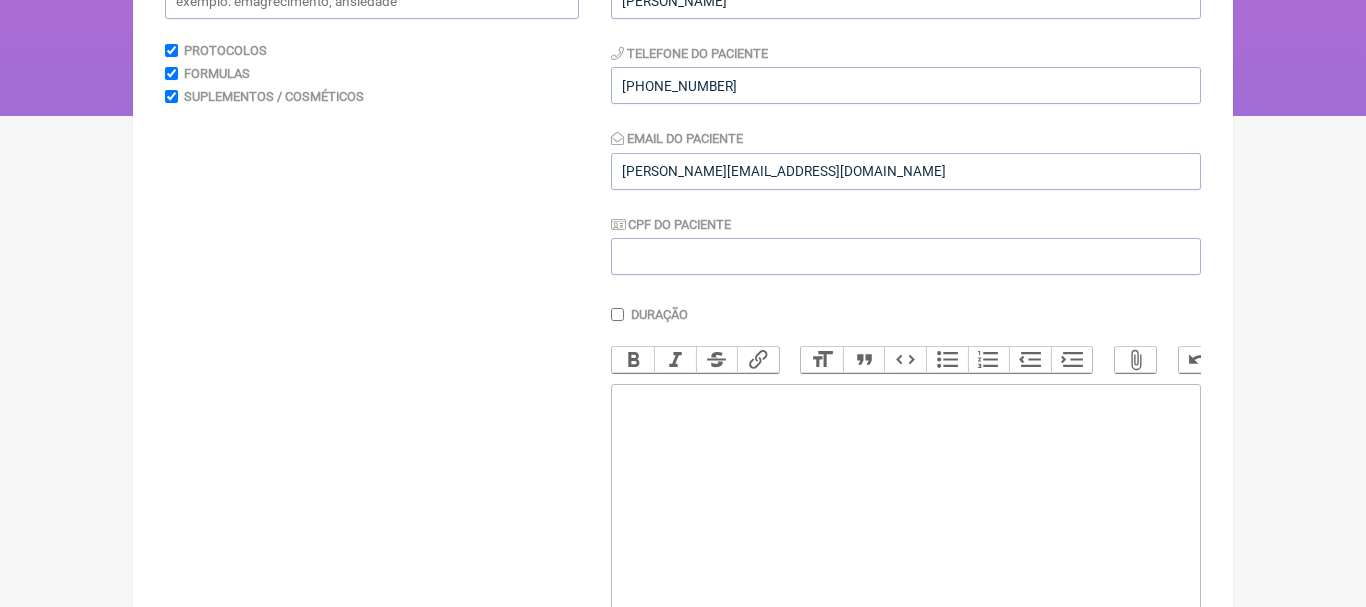 scroll, scrollTop: 352, scrollLeft: 0, axis: vertical 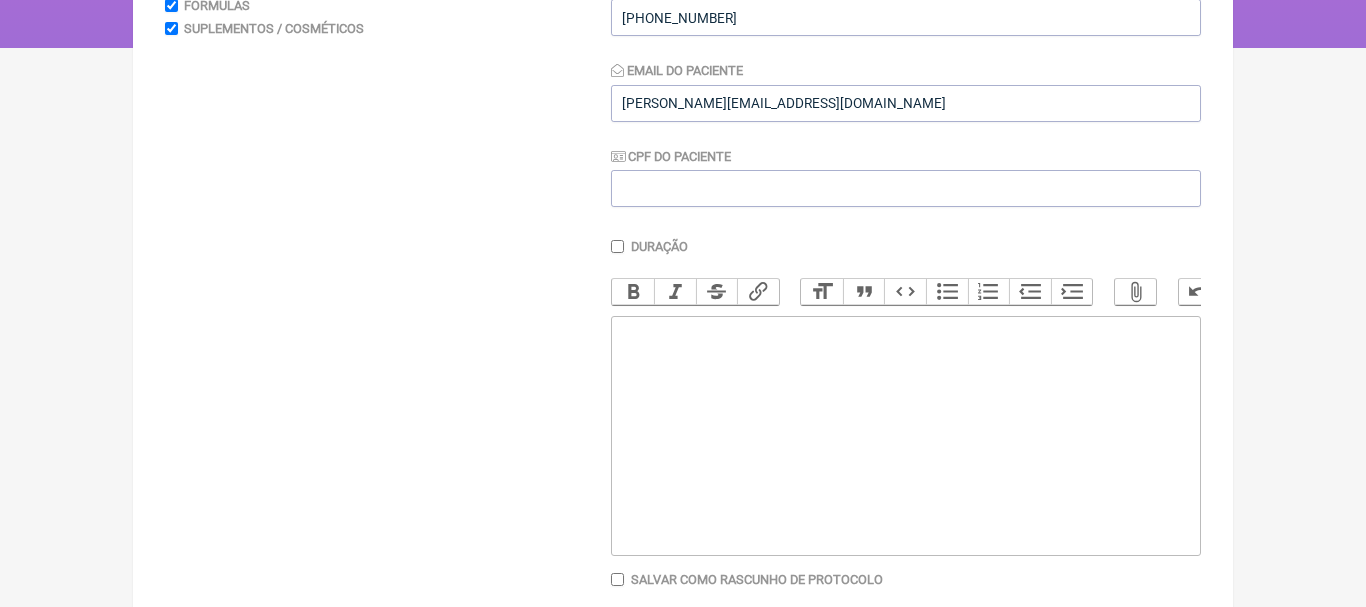 click 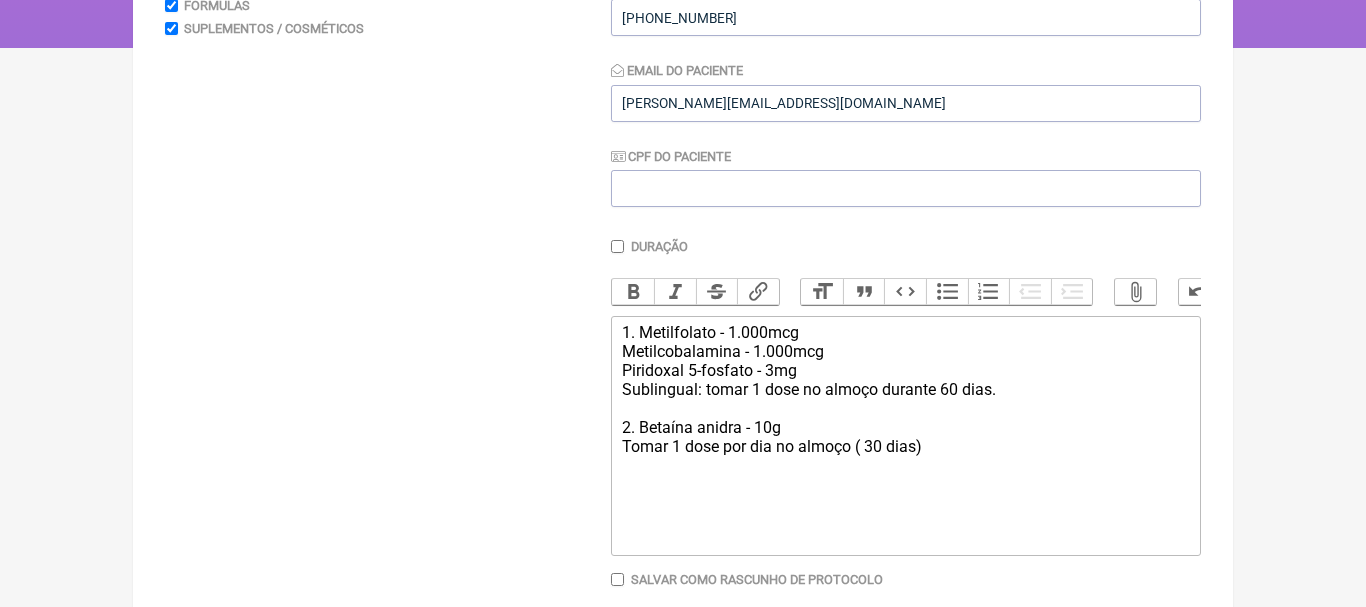 type on "<div>1. Metilfolato - 1.000mcg<br>&nbsp; &nbsp; &nbsp;Metilcobalamina - 1.000mcg<br>&nbsp; &nbsp; &nbsp;Piridoxal 5-fosfato - 3mg<br>Sublingual: [PERSON_NAME] 1 dose no almoço durante 60 [PERSON_NAME].<br><br>2. Betaína anidra - 10g&nbsp;<br>[PERSON_NAME] 1 dose por dia no almoço ( 30 [PERSON_NAME])</div>" 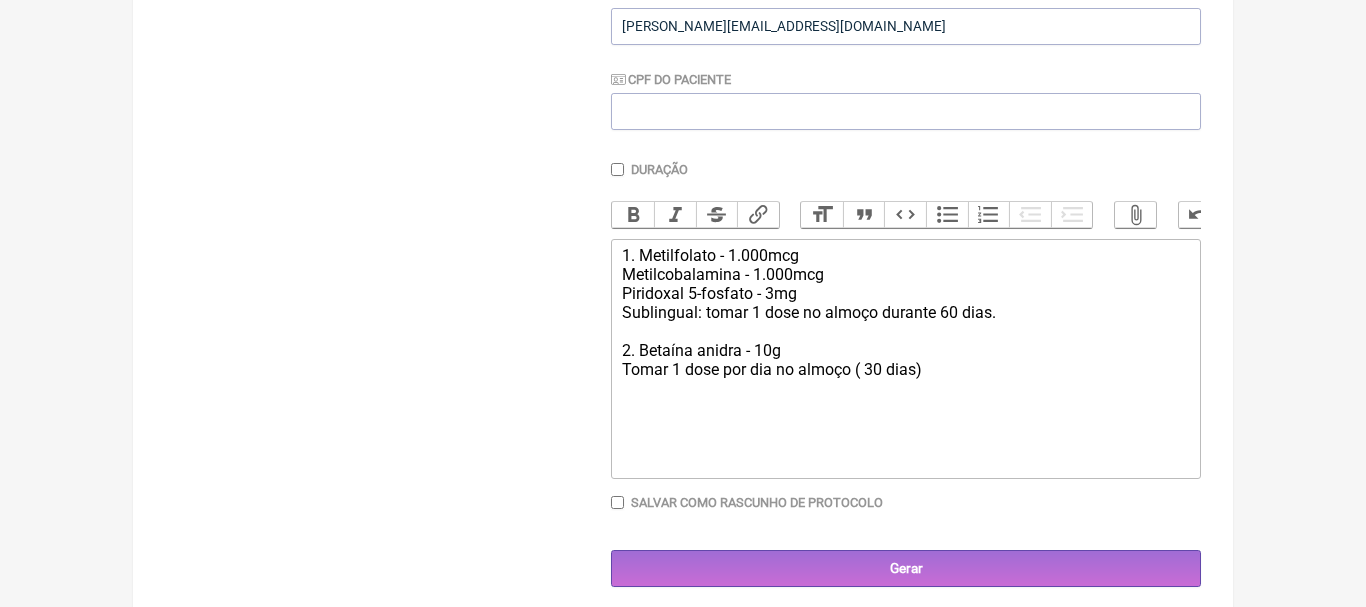 scroll, scrollTop: 441, scrollLeft: 0, axis: vertical 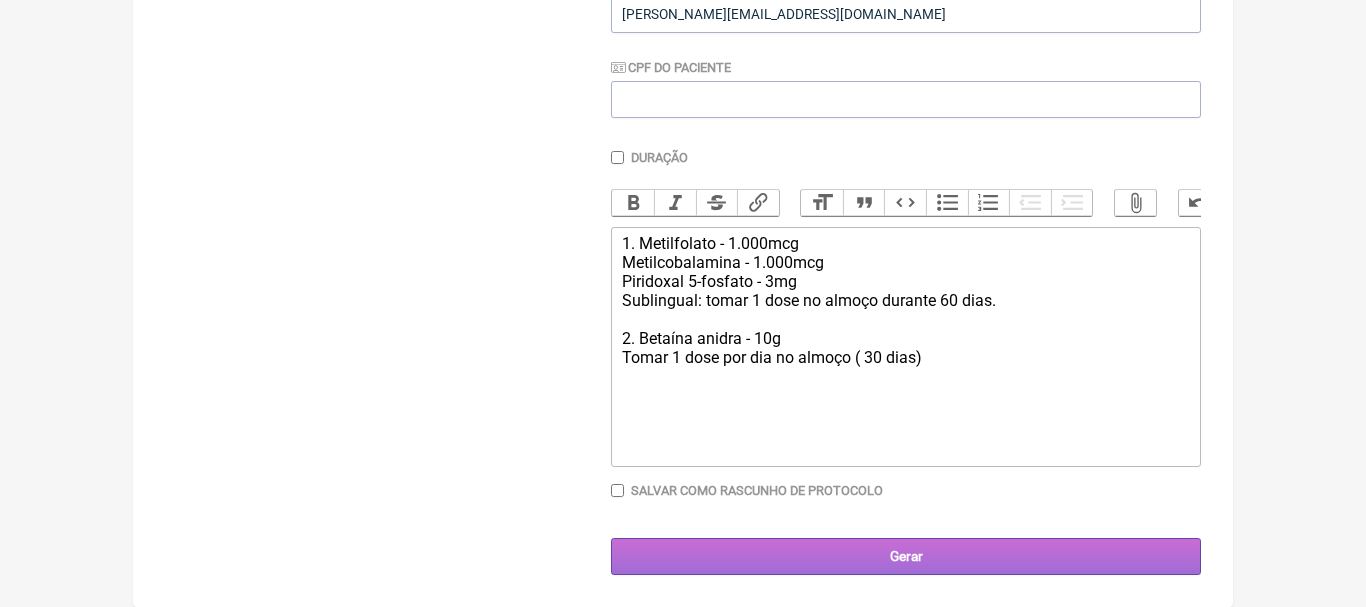 click on "Gerar" at bounding box center [906, 556] 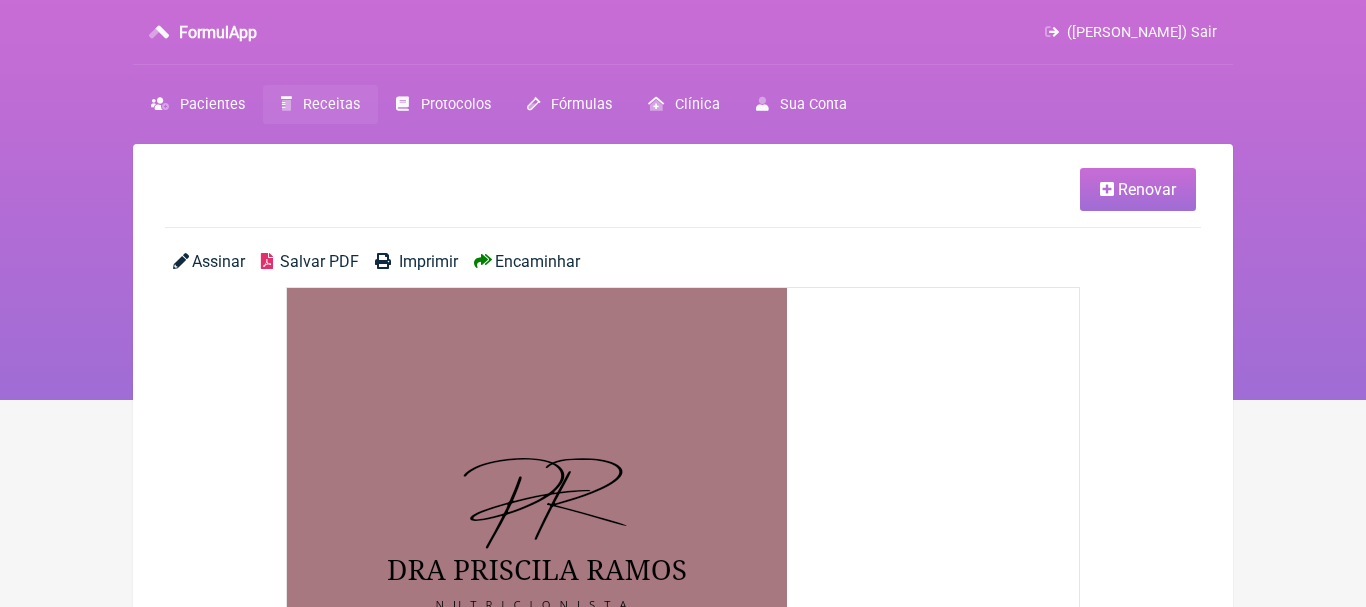 scroll, scrollTop: 0, scrollLeft: 0, axis: both 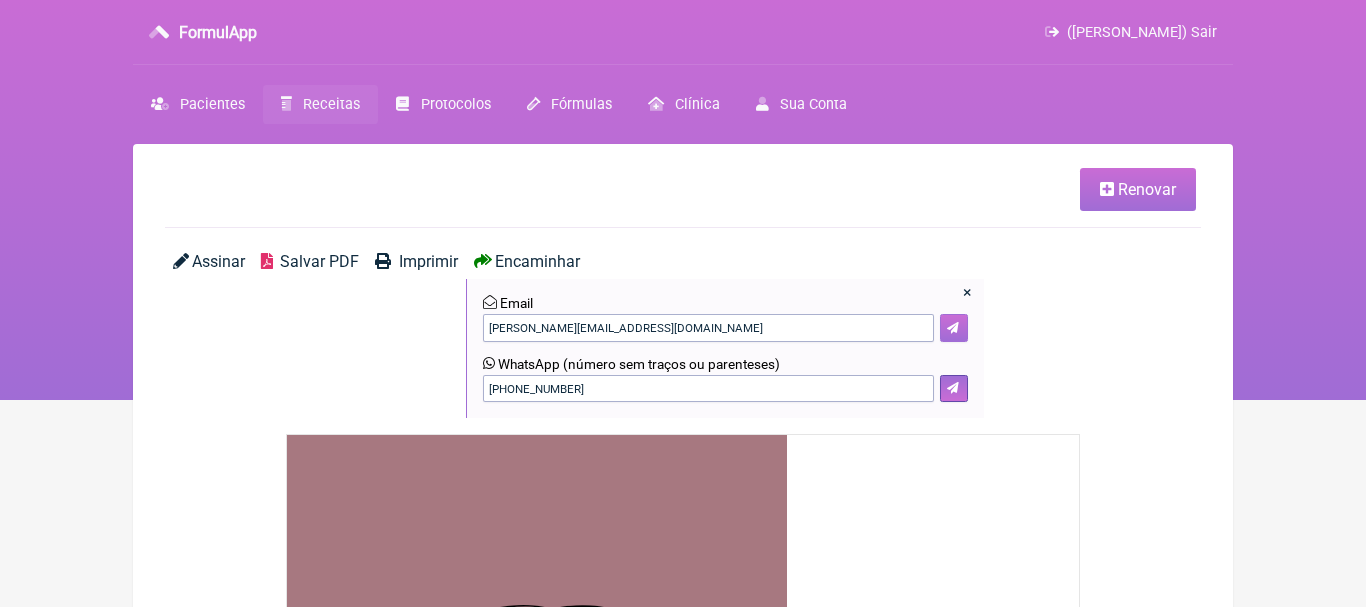 click at bounding box center [954, 328] 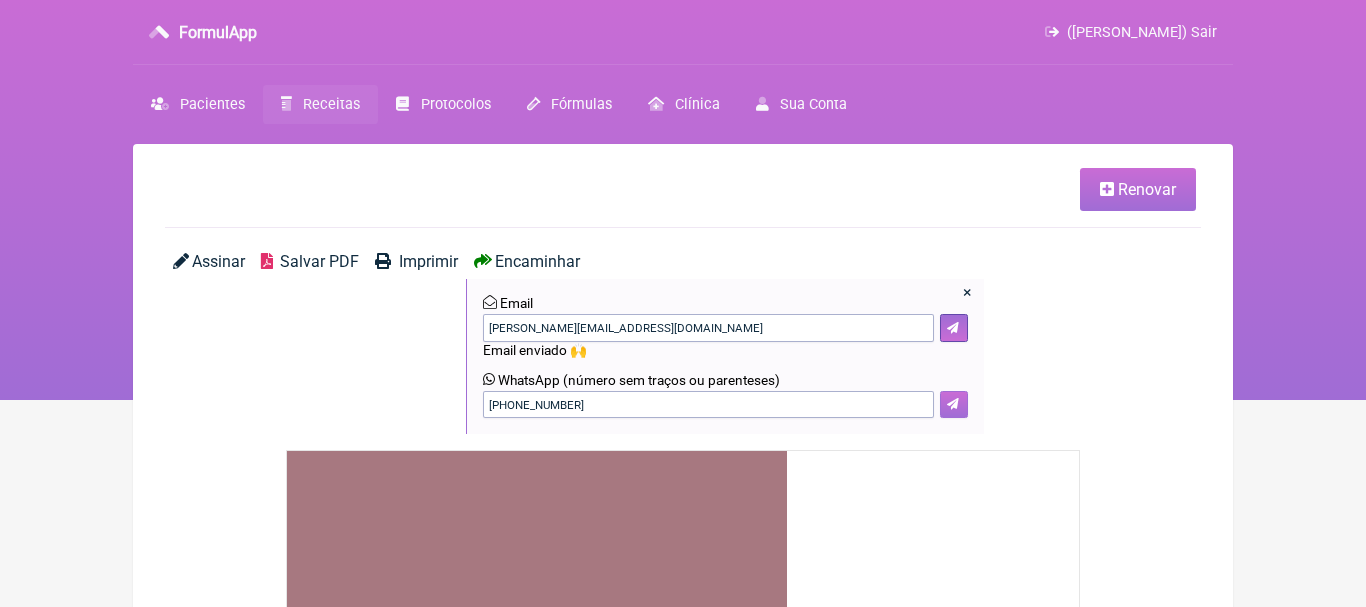 click at bounding box center (953, 404) 